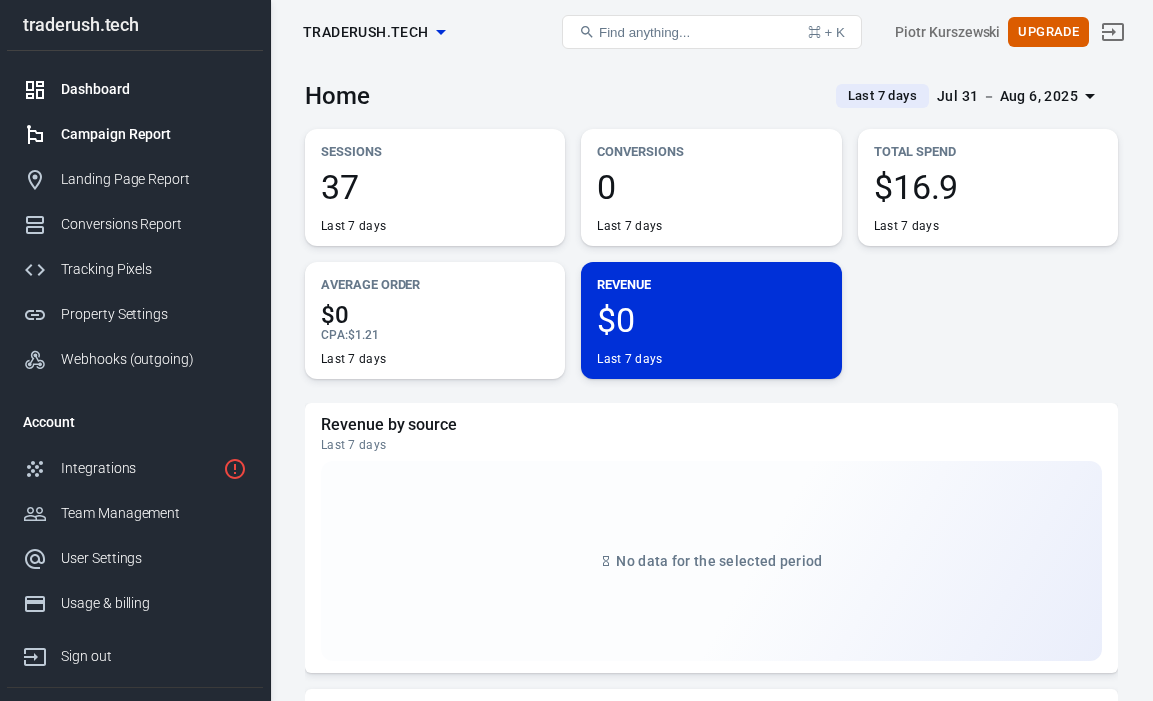 scroll, scrollTop: 7, scrollLeft: 0, axis: vertical 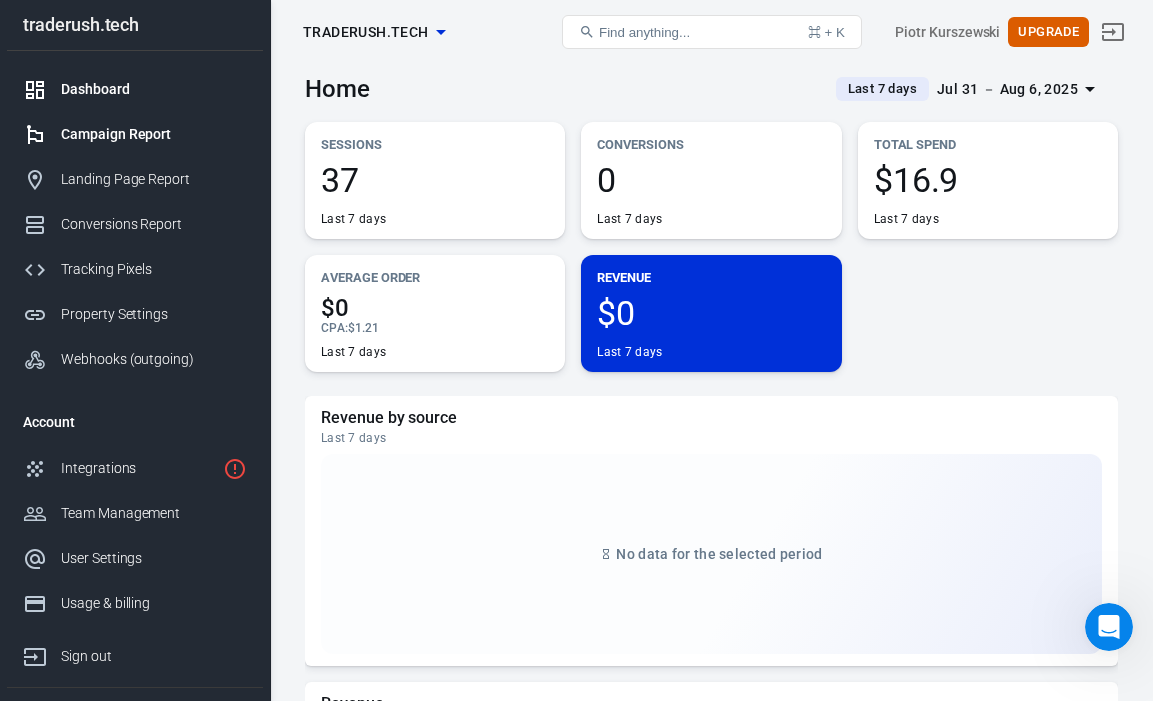 click on "Campaign Report" at bounding box center [154, 134] 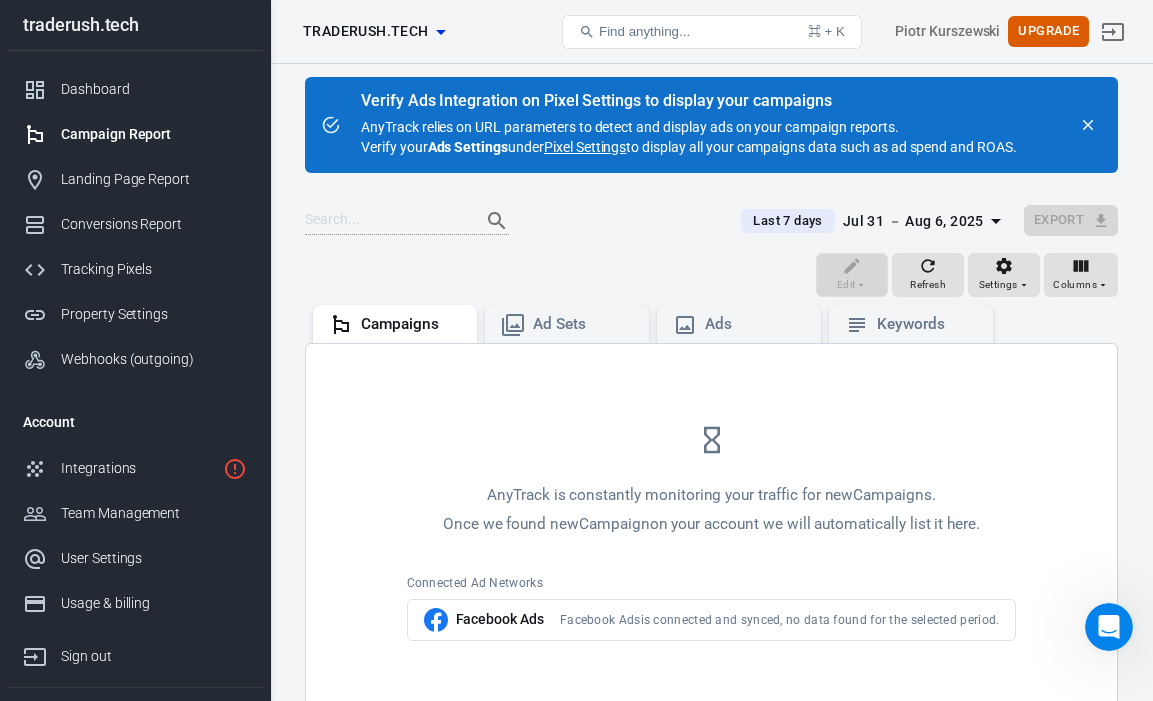 scroll, scrollTop: 0, scrollLeft: 0, axis: both 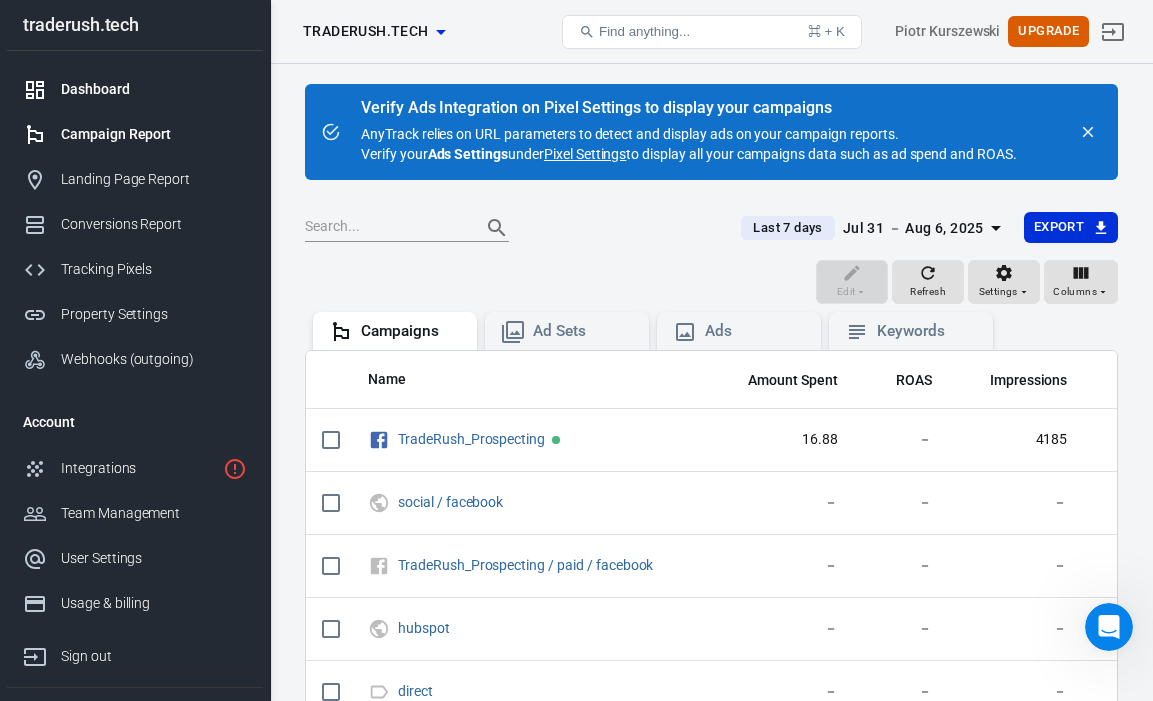 click on "Dashboard" at bounding box center (154, 89) 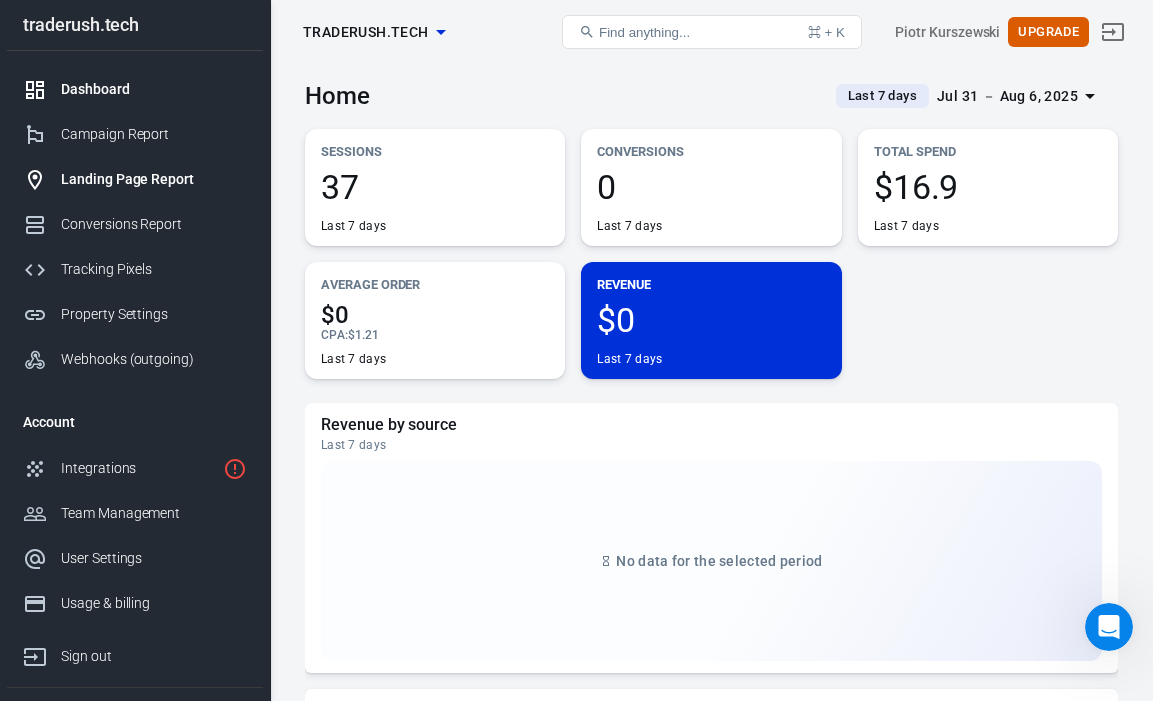 click on "Landing Page Report" at bounding box center [154, 179] 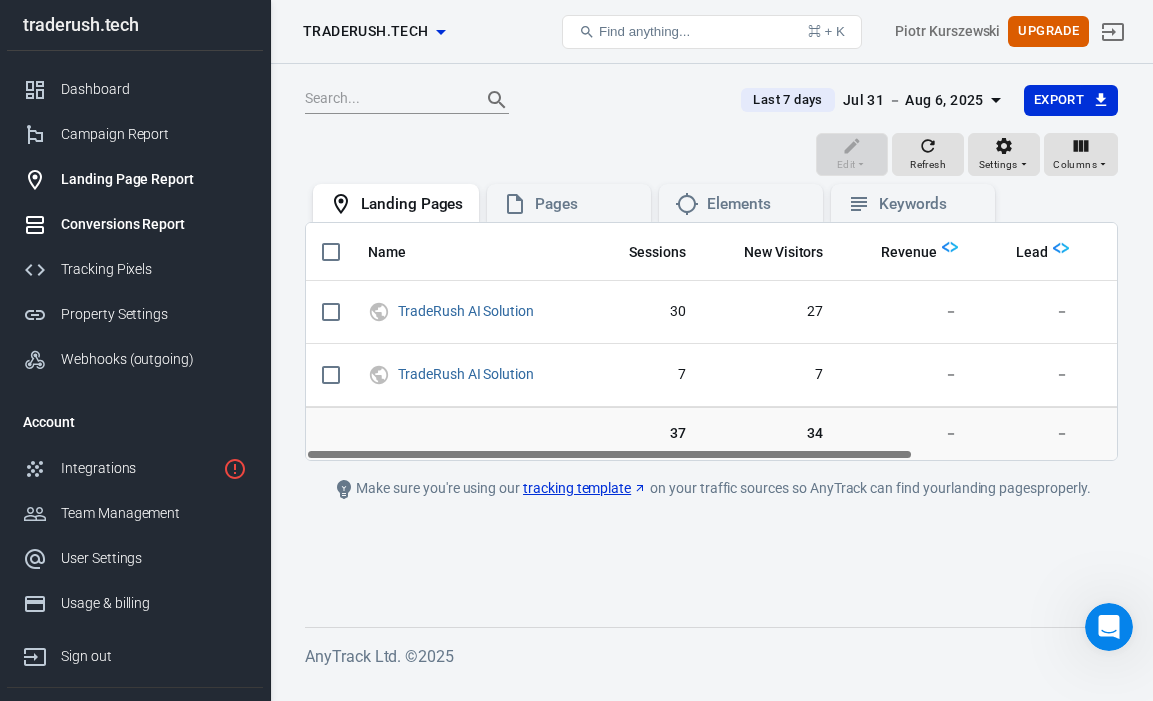 click on "Conversions Report" at bounding box center (154, 224) 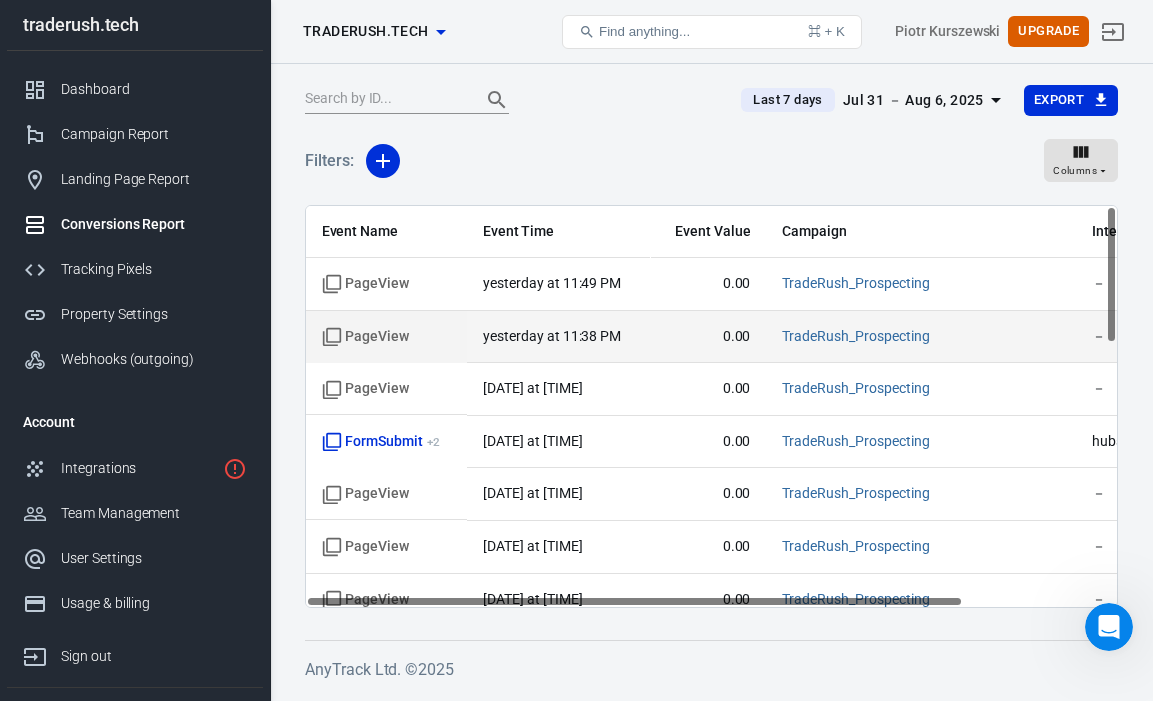 scroll, scrollTop: 0, scrollLeft: 0, axis: both 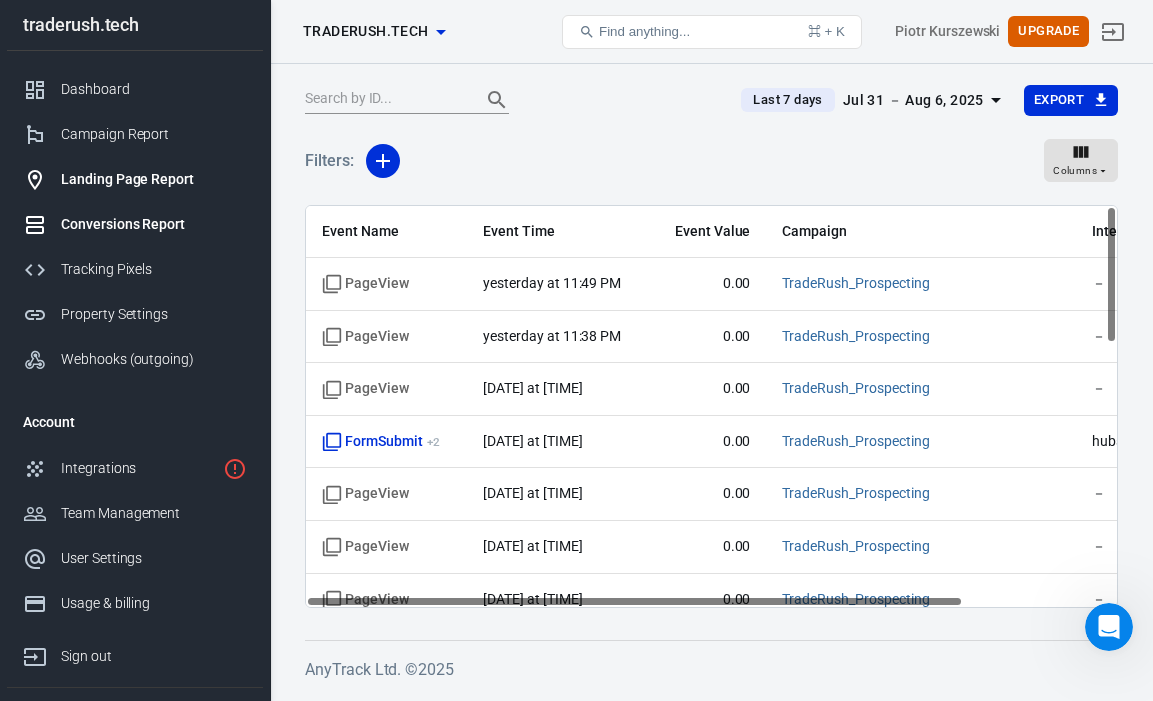 click on "Landing Page Report" at bounding box center (154, 179) 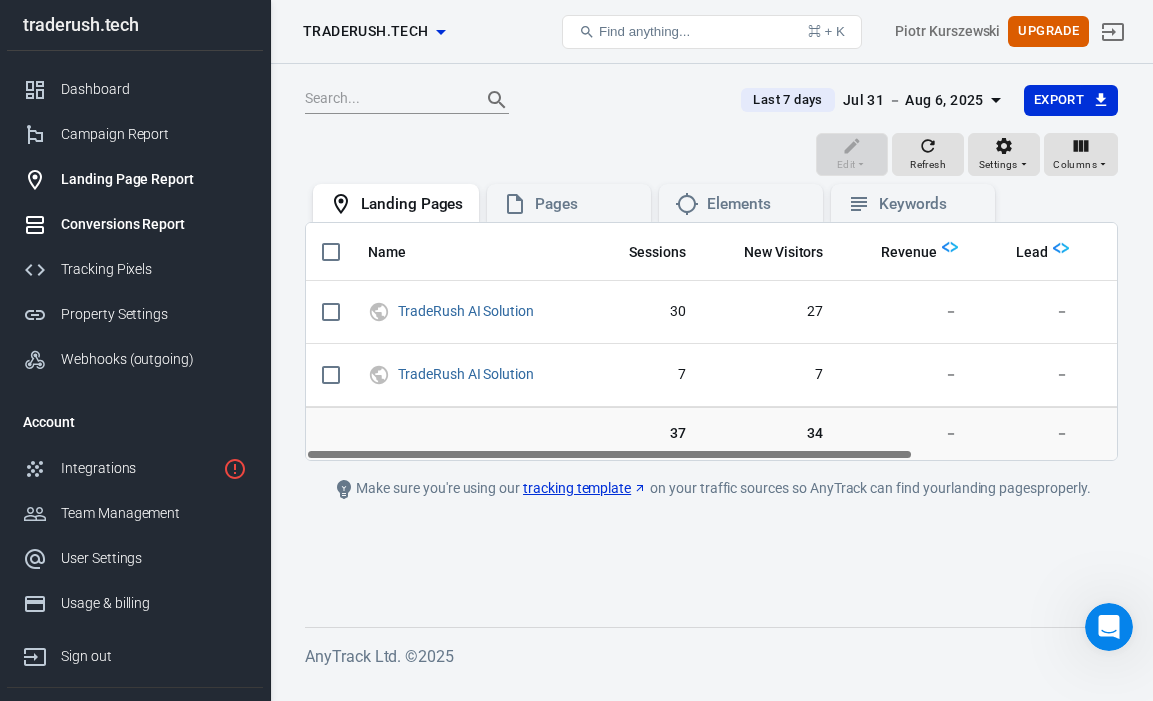 click on "Conversions Report" at bounding box center [154, 224] 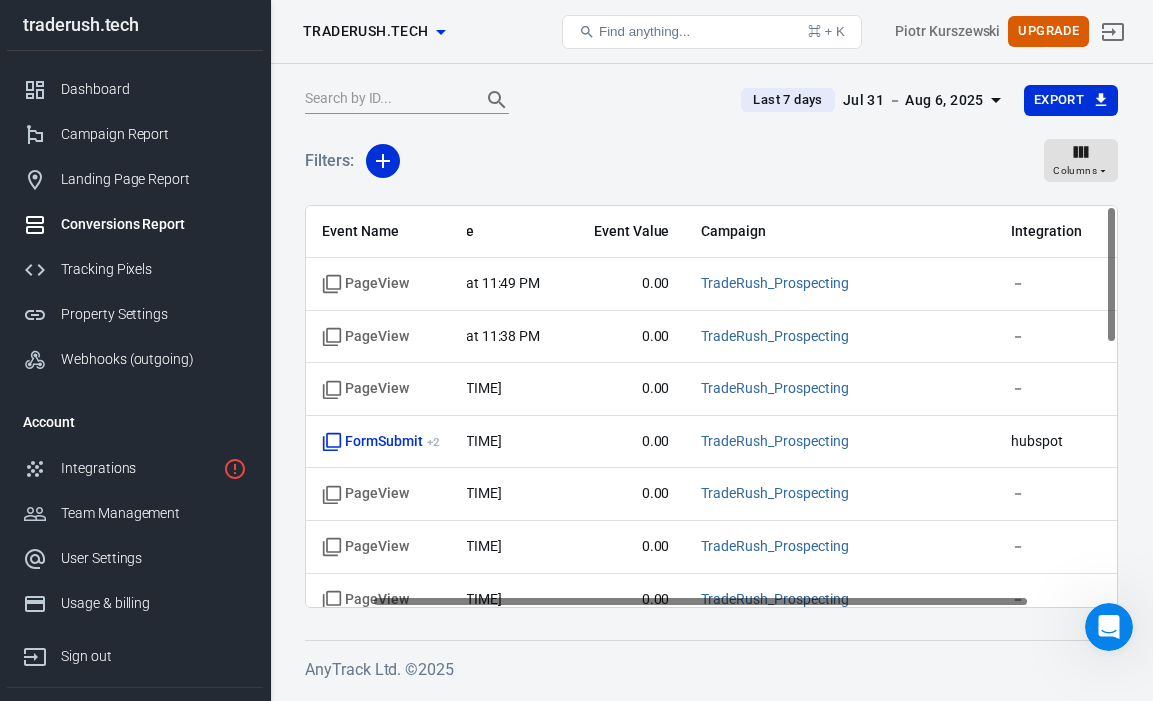 scroll, scrollTop: 0, scrollLeft: 0, axis: both 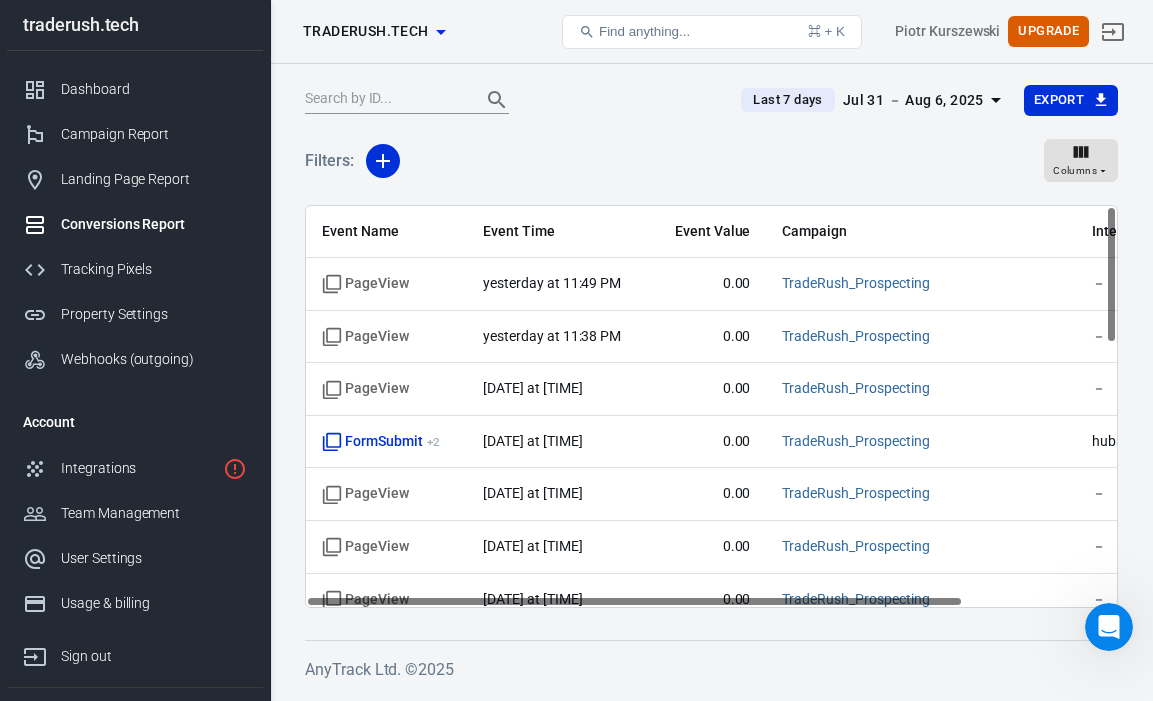 drag, startPoint x: 710, startPoint y: 600, endPoint x: 635, endPoint y: 555, distance: 87.46428 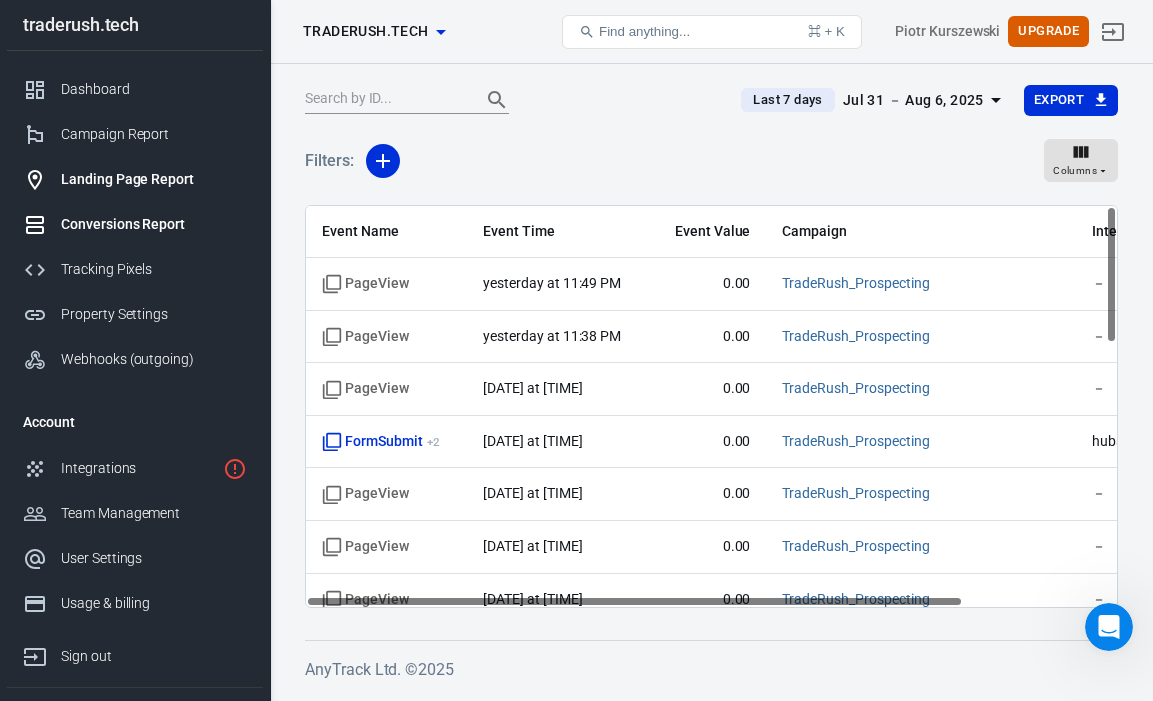 click on "Landing Page Report" at bounding box center (154, 179) 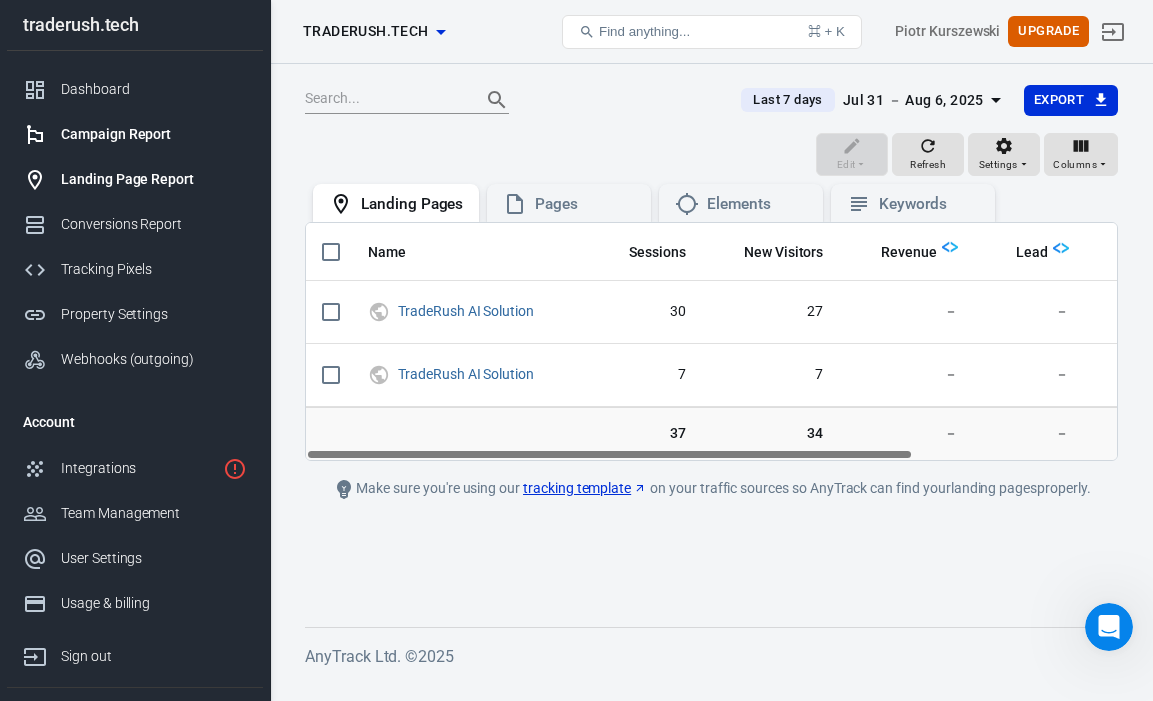 click on "Campaign Report" at bounding box center (154, 134) 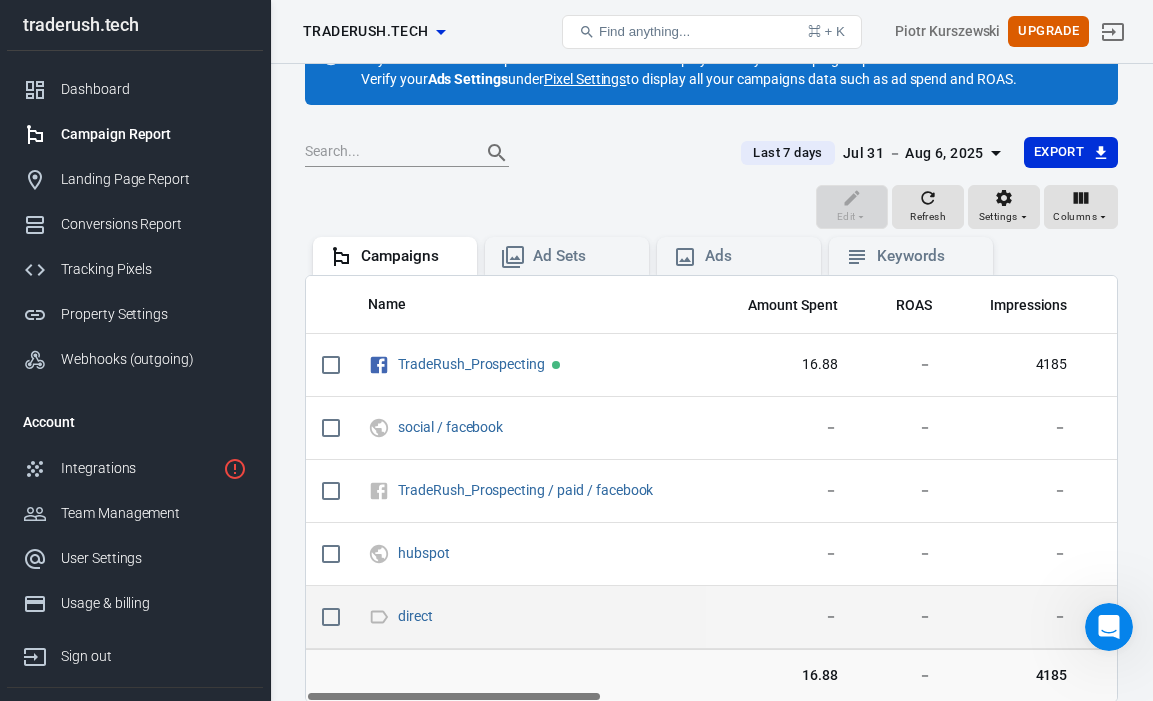 scroll, scrollTop: 84, scrollLeft: 0, axis: vertical 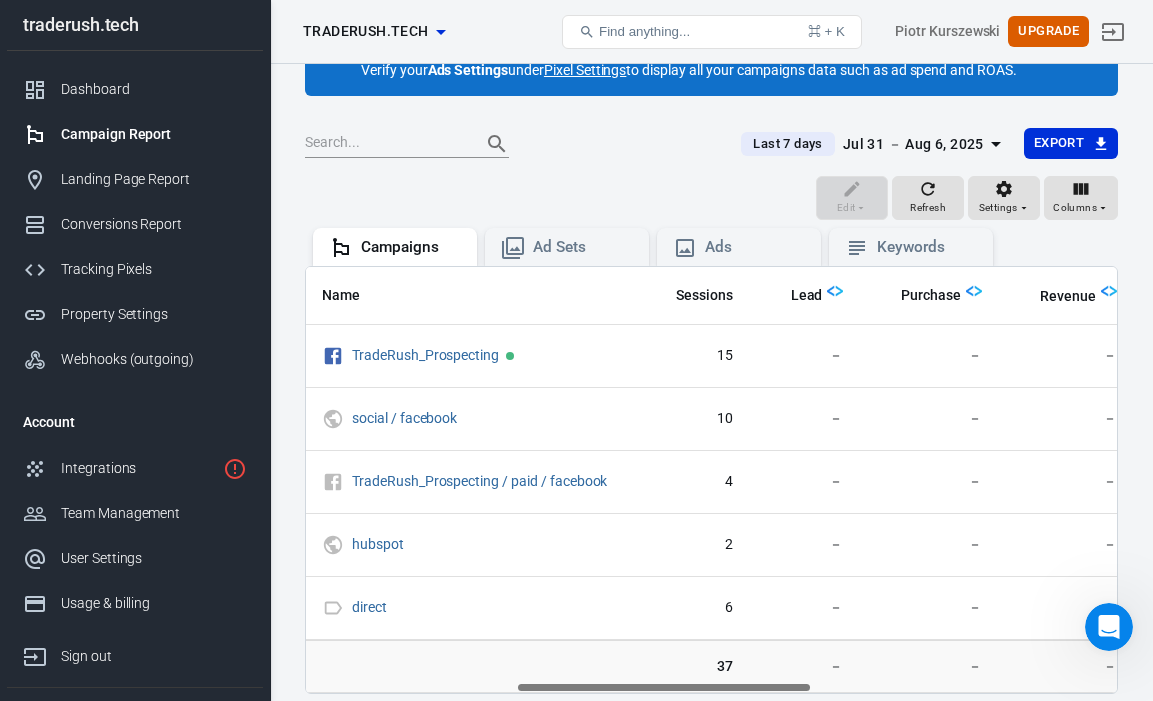 drag, startPoint x: 590, startPoint y: 685, endPoint x: 801, endPoint y: 678, distance: 211.11609 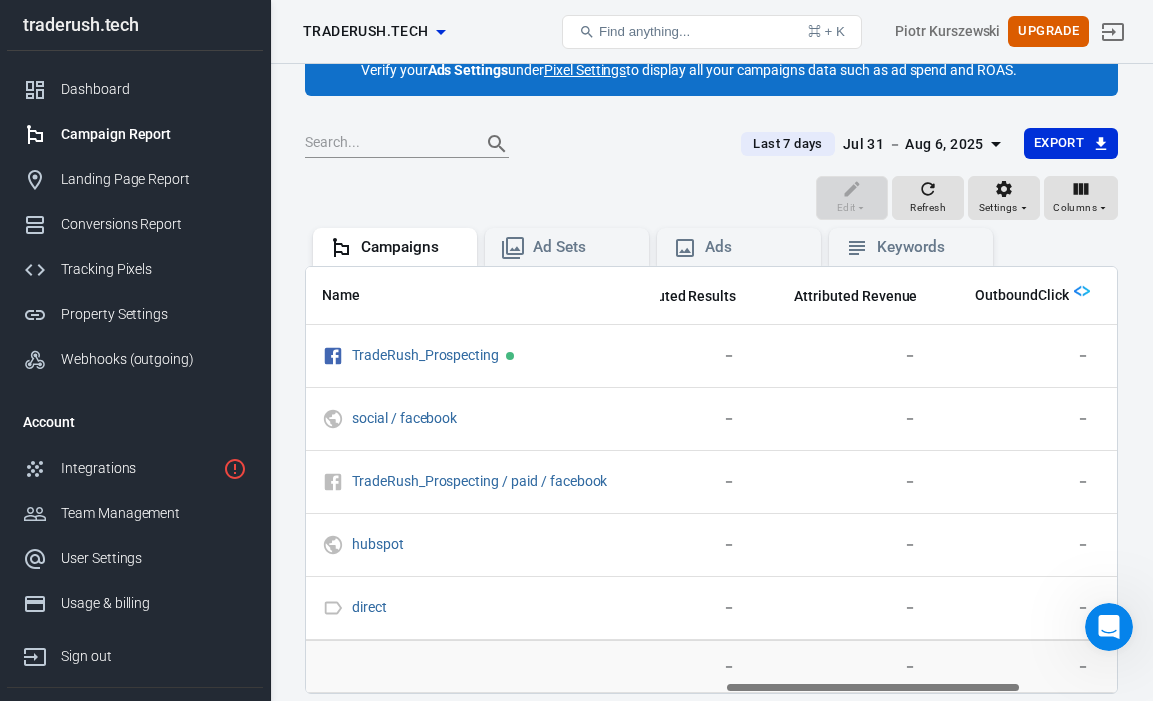 scroll, scrollTop: 0, scrollLeft: 1145, axis: horizontal 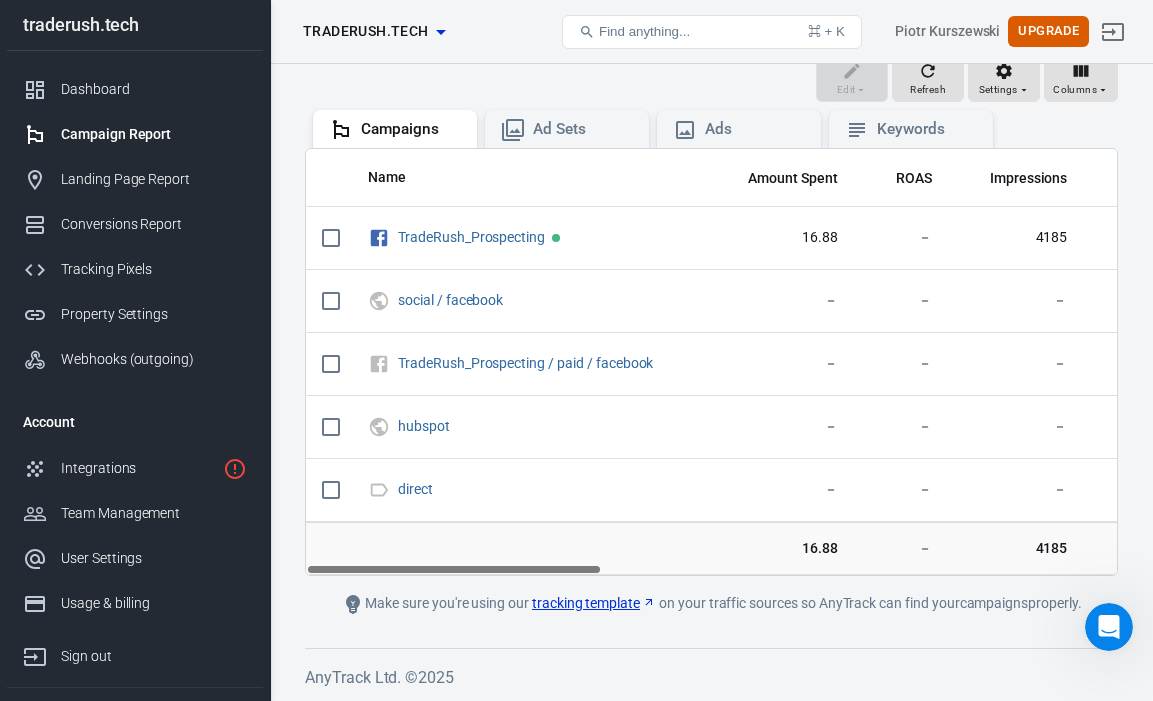drag, startPoint x: 807, startPoint y: 685, endPoint x: 545, endPoint y: 527, distance: 305.95425 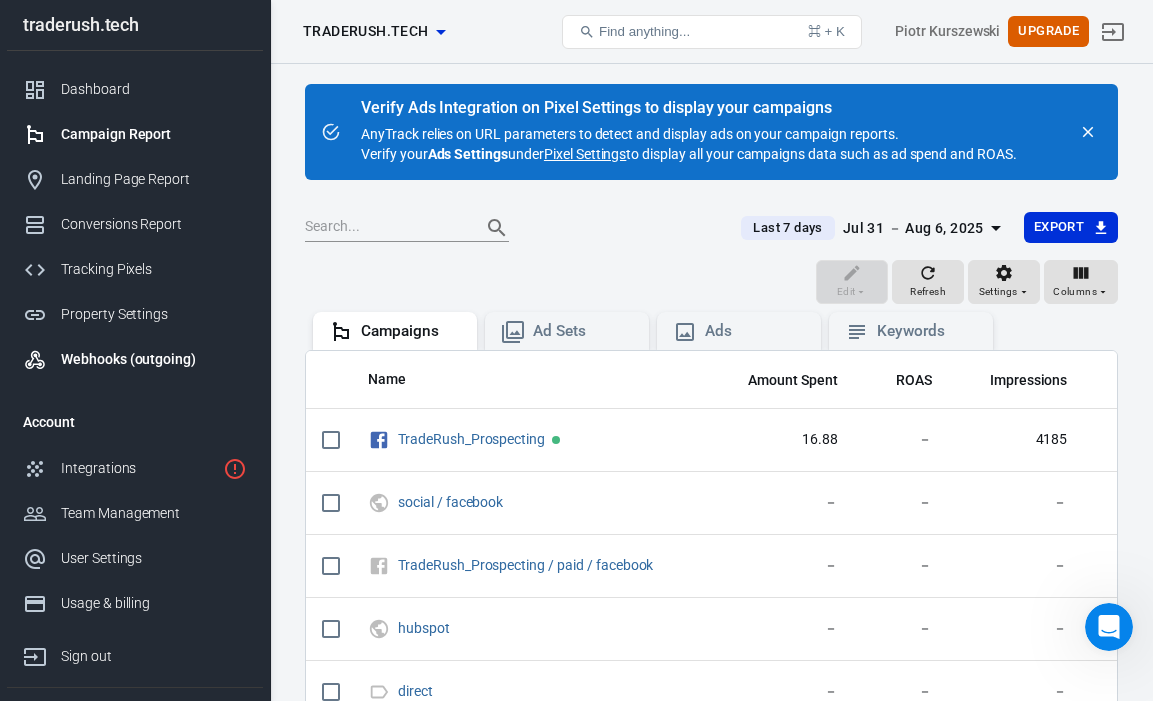 scroll, scrollTop: 0, scrollLeft: 0, axis: both 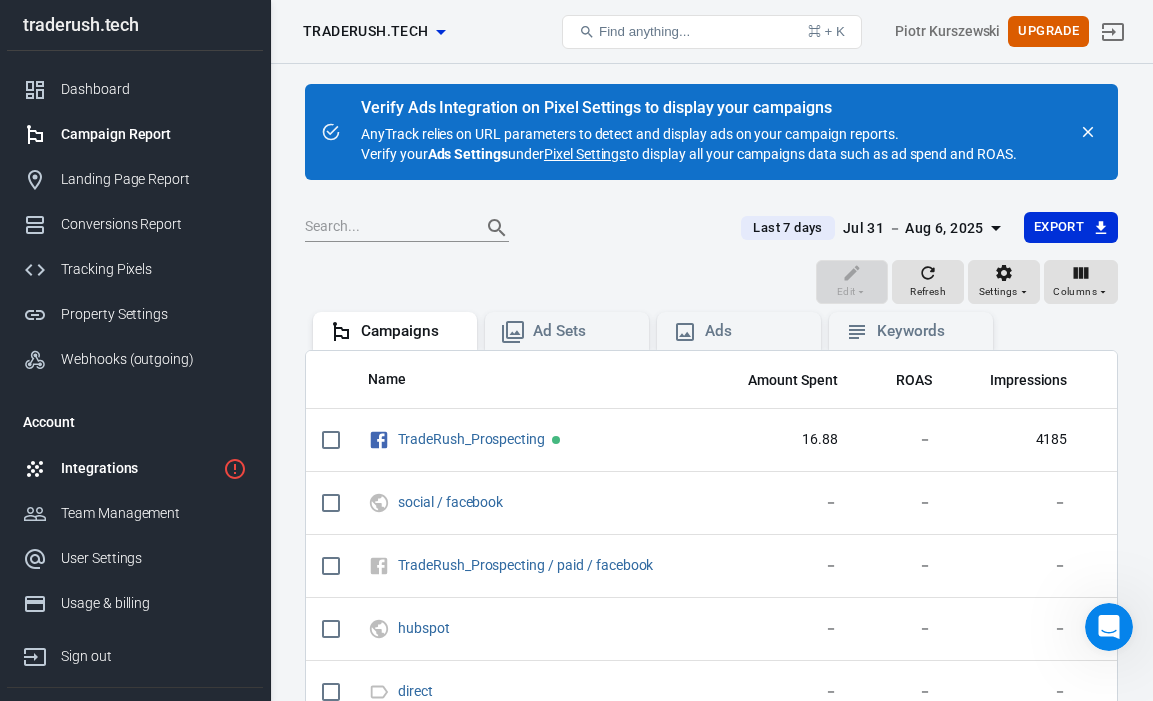 click on "Integrations" at bounding box center (138, 468) 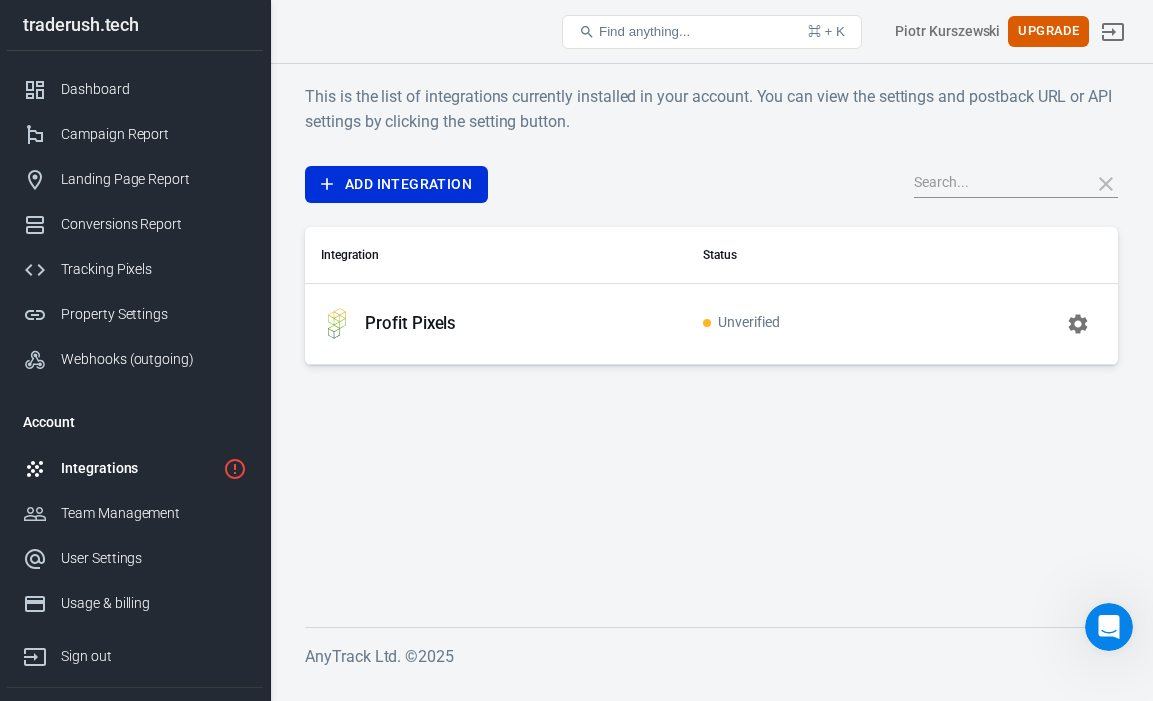 click on "Profit Pixels" at bounding box center (410, 323) 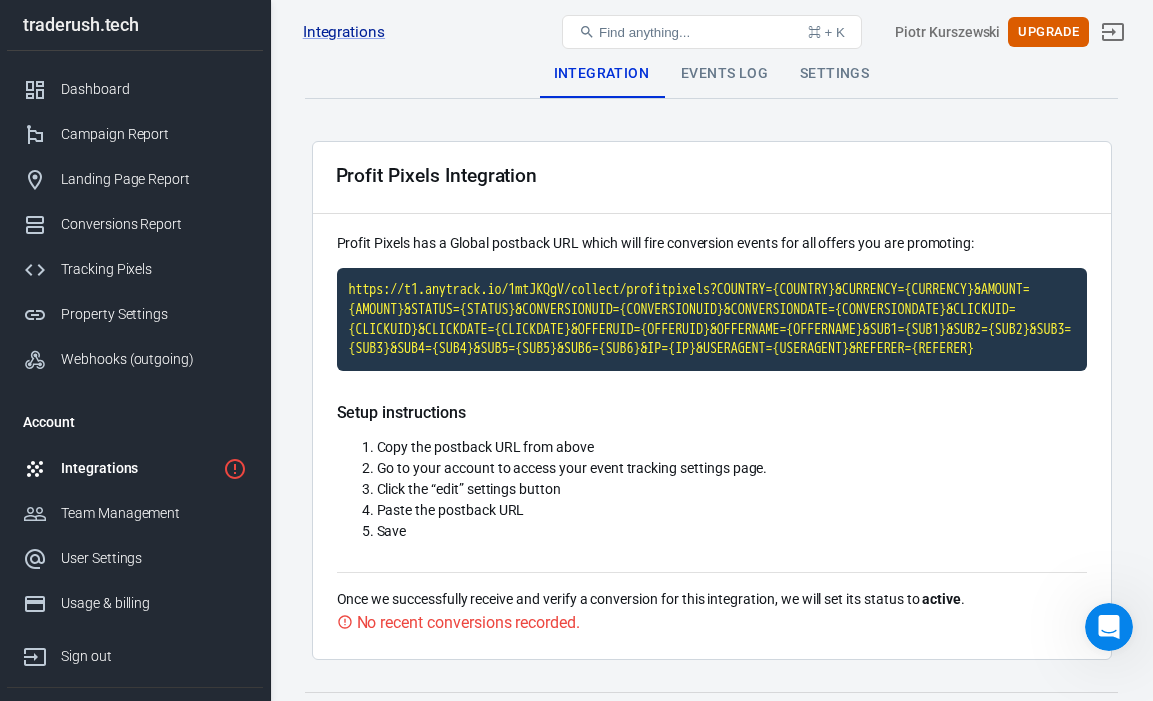 click on "Events Log" at bounding box center [724, 74] 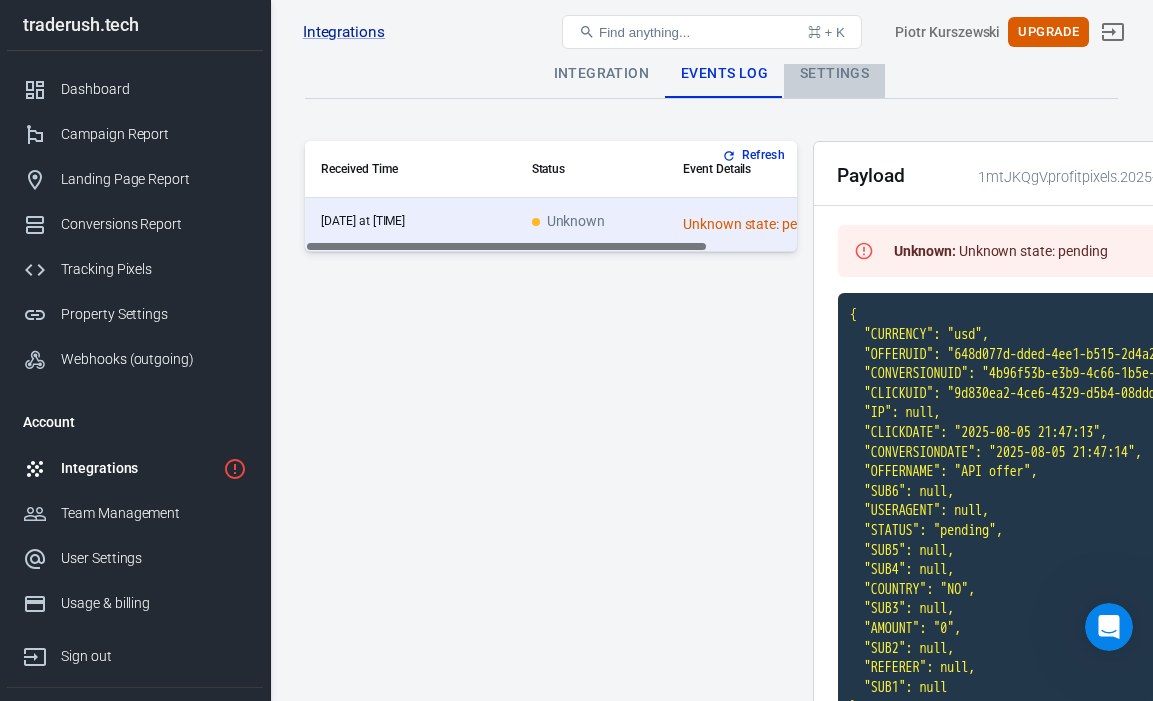 click on "Settings" at bounding box center [834, 74] 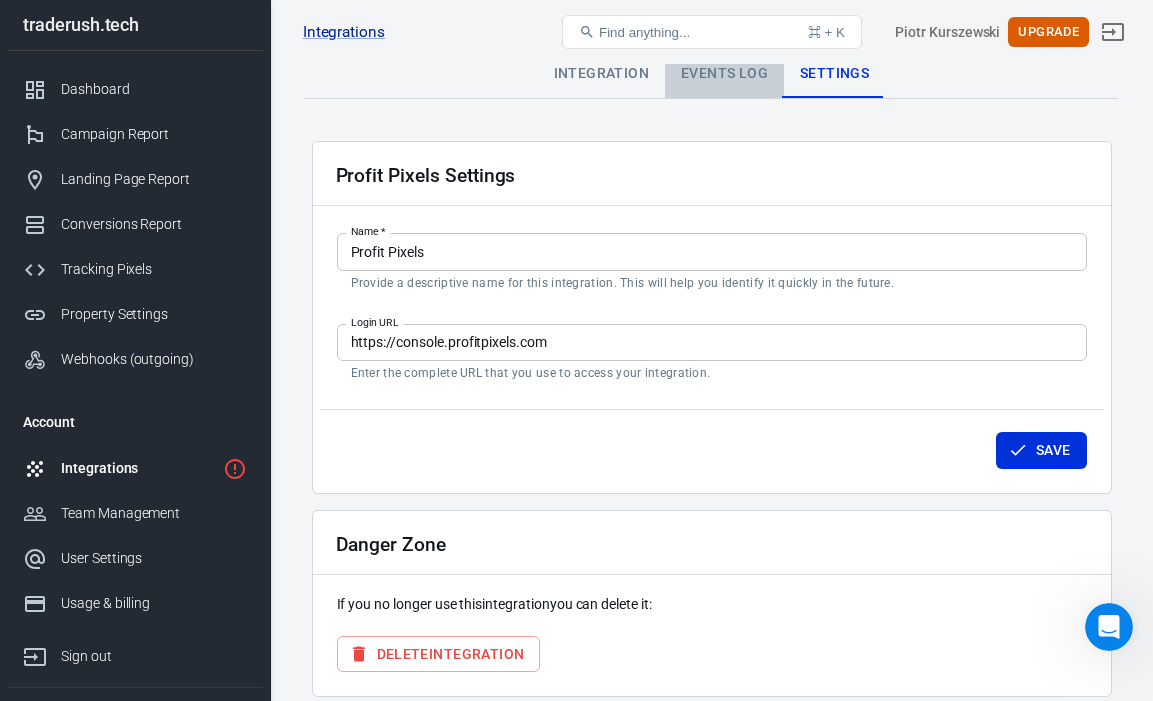 click on "Events Log" at bounding box center (724, 74) 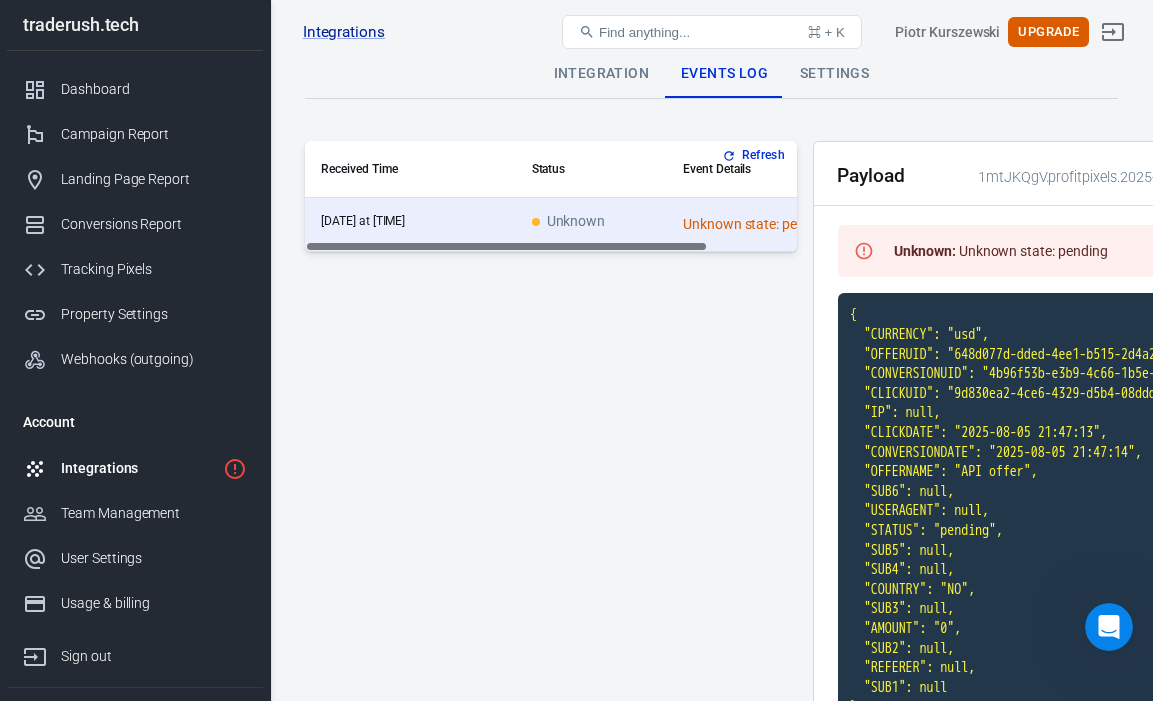 scroll, scrollTop: 0, scrollLeft: 0, axis: both 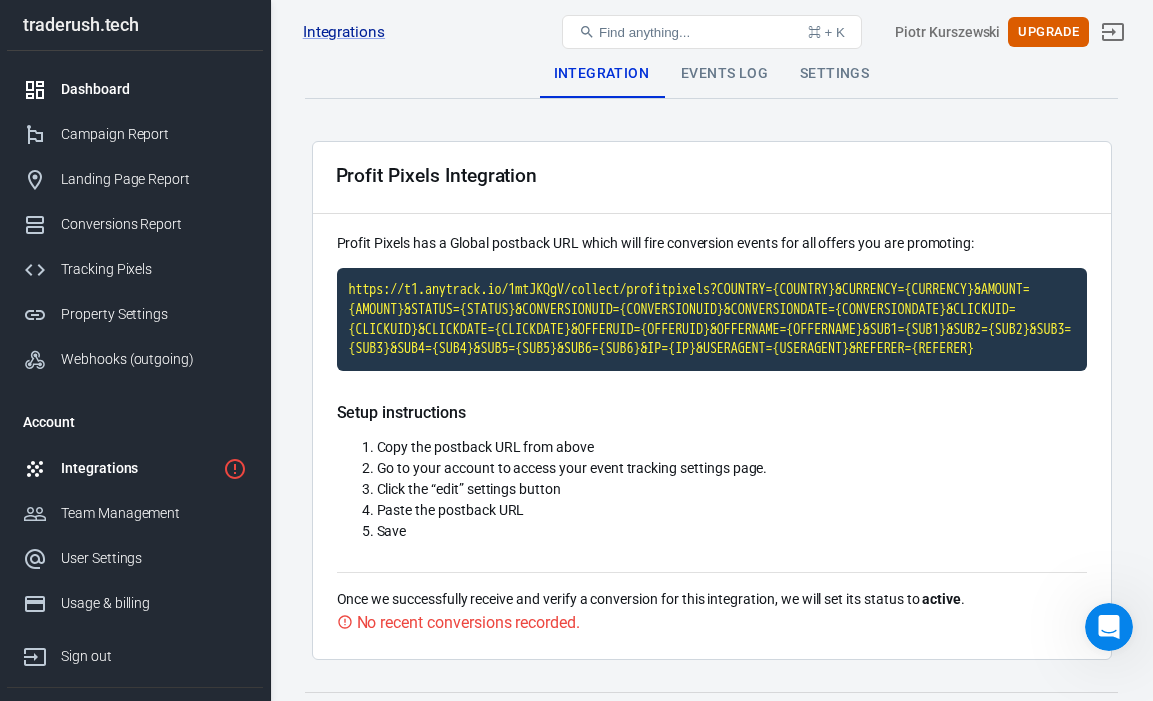 click on "Dashboard" at bounding box center [135, 89] 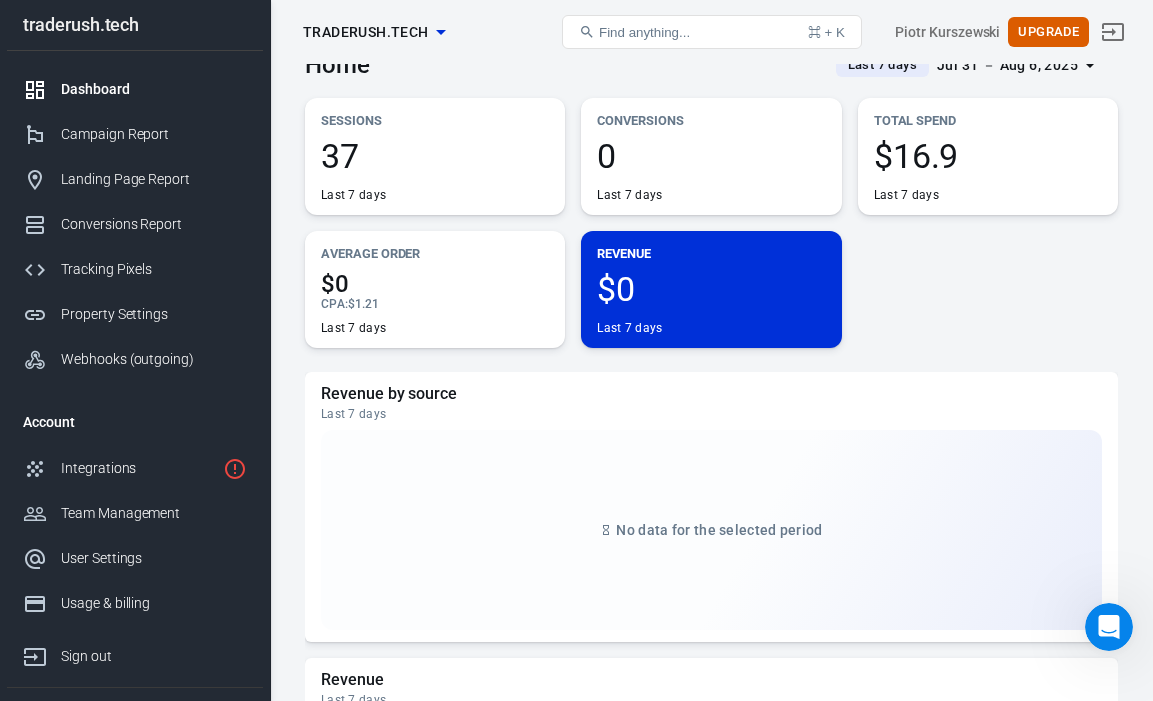 scroll, scrollTop: 32, scrollLeft: 0, axis: vertical 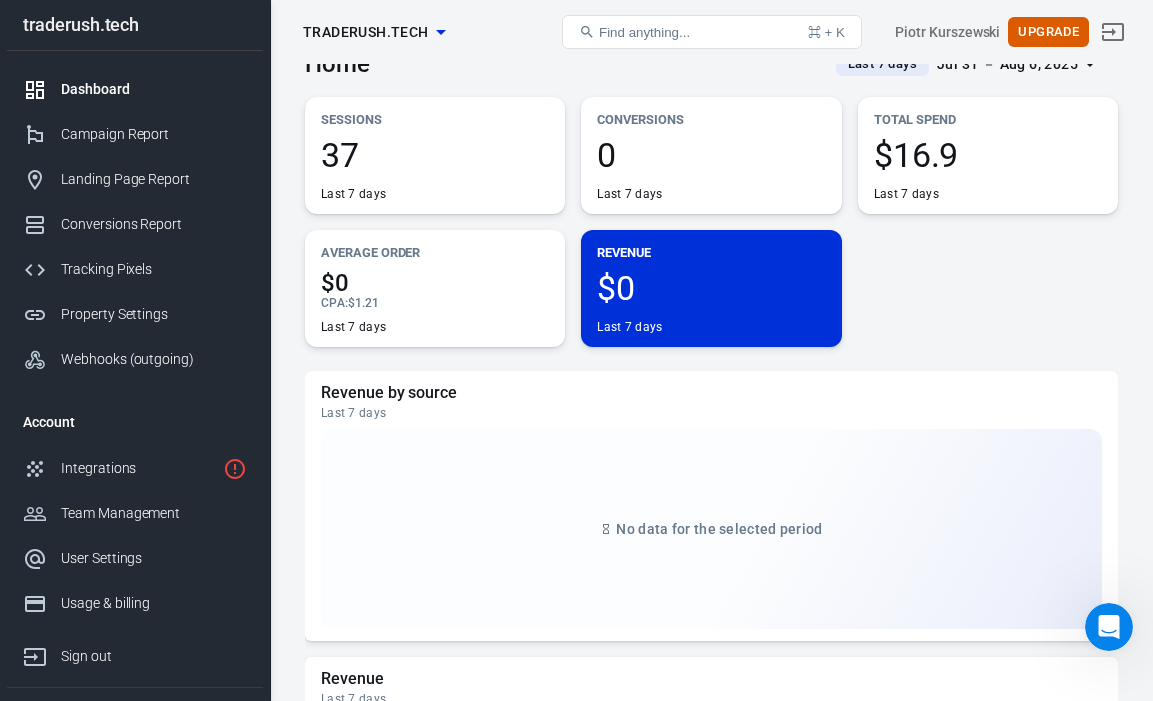 click on "$1.21" at bounding box center (363, 303) 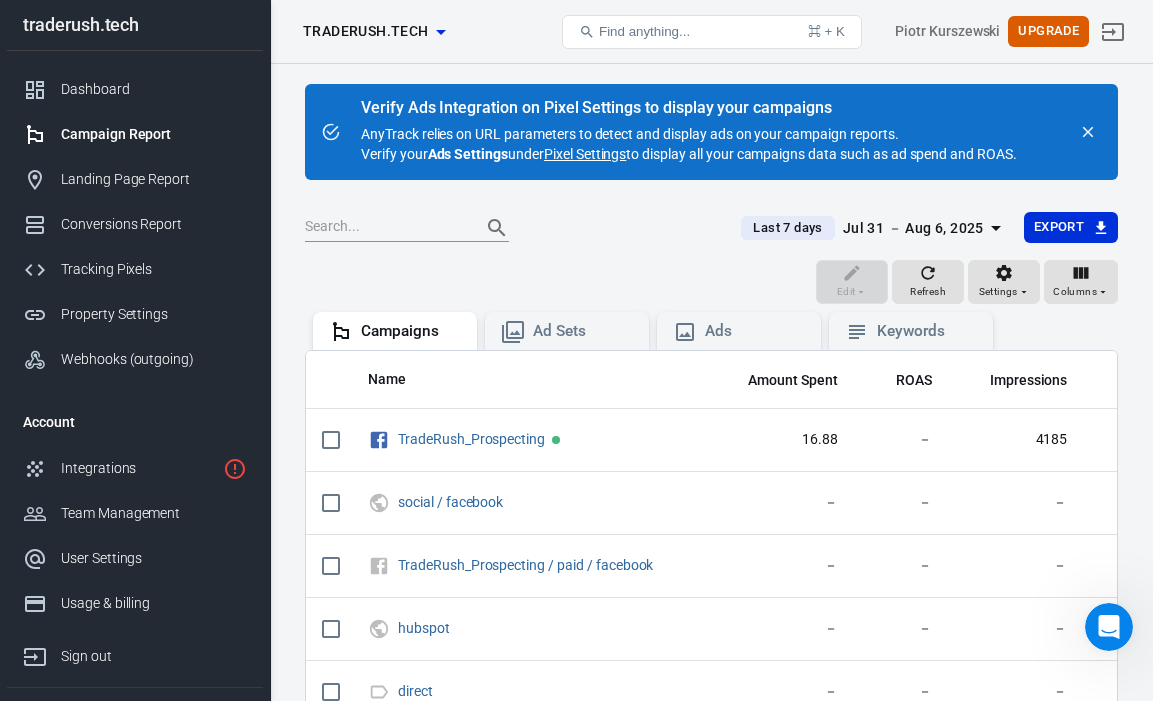 scroll, scrollTop: 0, scrollLeft: 0, axis: both 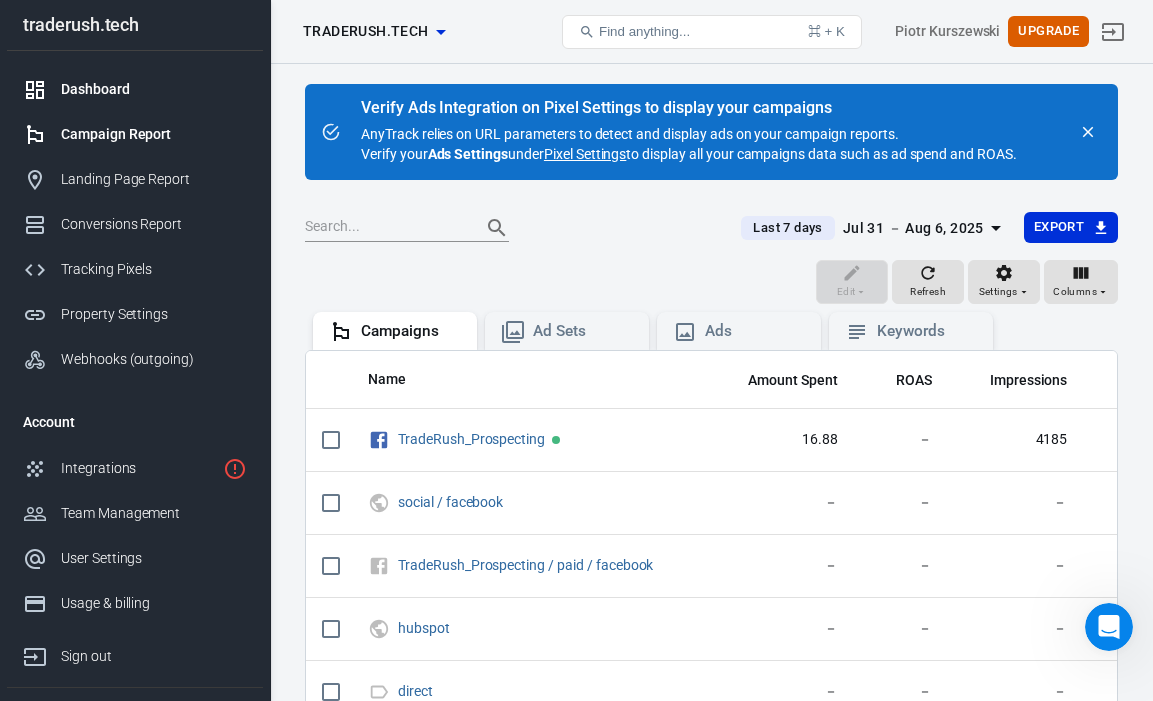 click on "Dashboard" at bounding box center [154, 89] 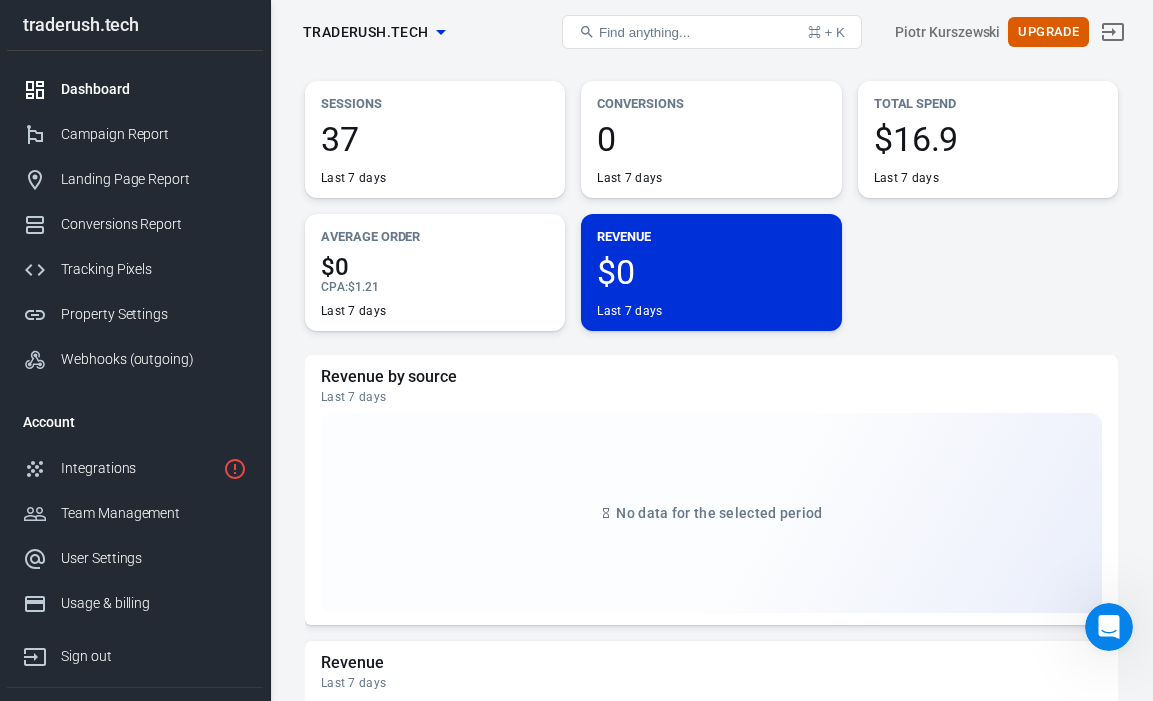 scroll, scrollTop: 11, scrollLeft: 0, axis: vertical 